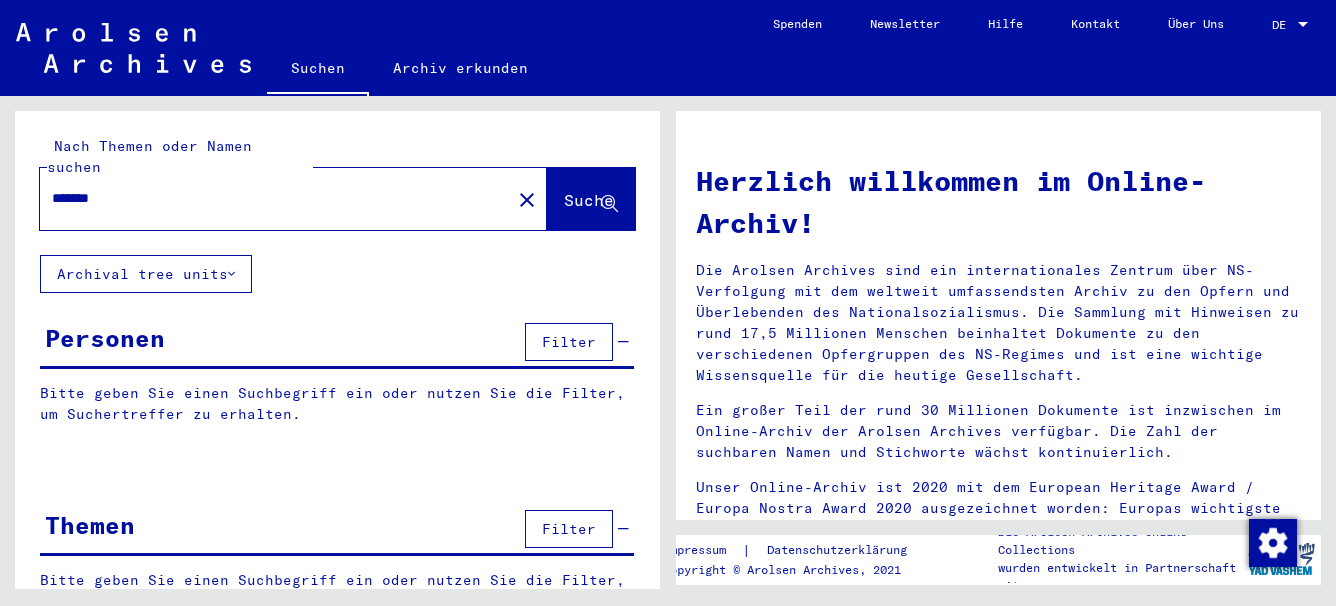 scroll, scrollTop: 0, scrollLeft: 0, axis: both 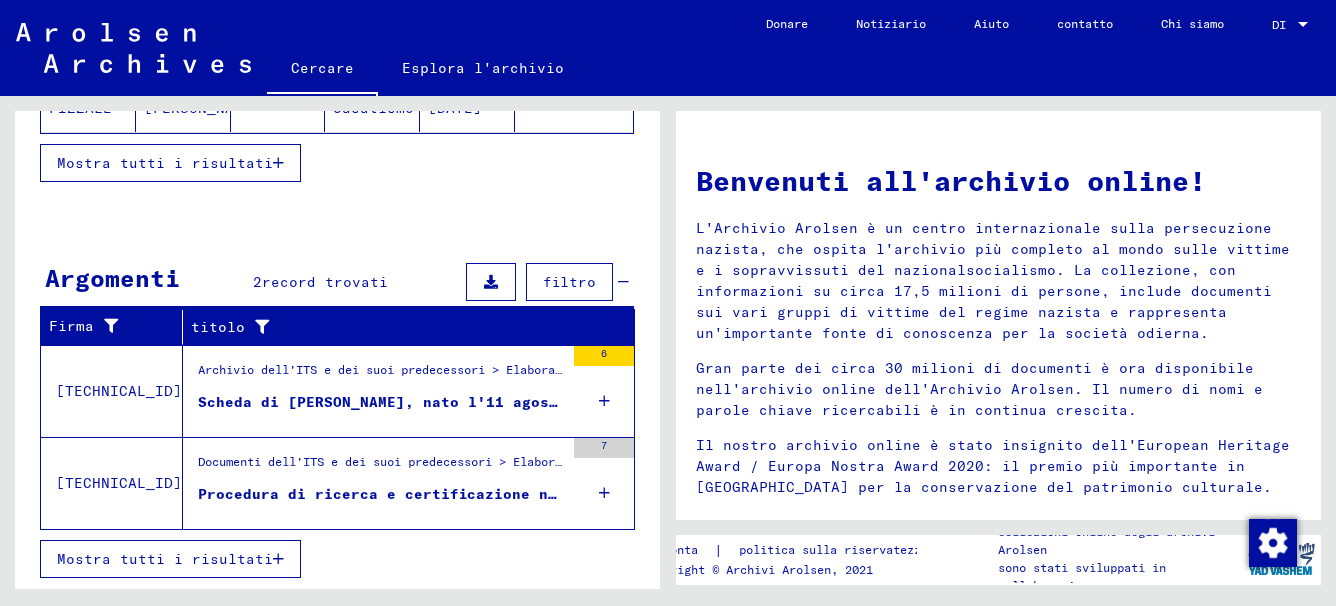 click on "Procedura di ricerca e certificazione n. 43.766 per [PERSON_NAME] nato nel 1922" at bounding box center (553, 494) 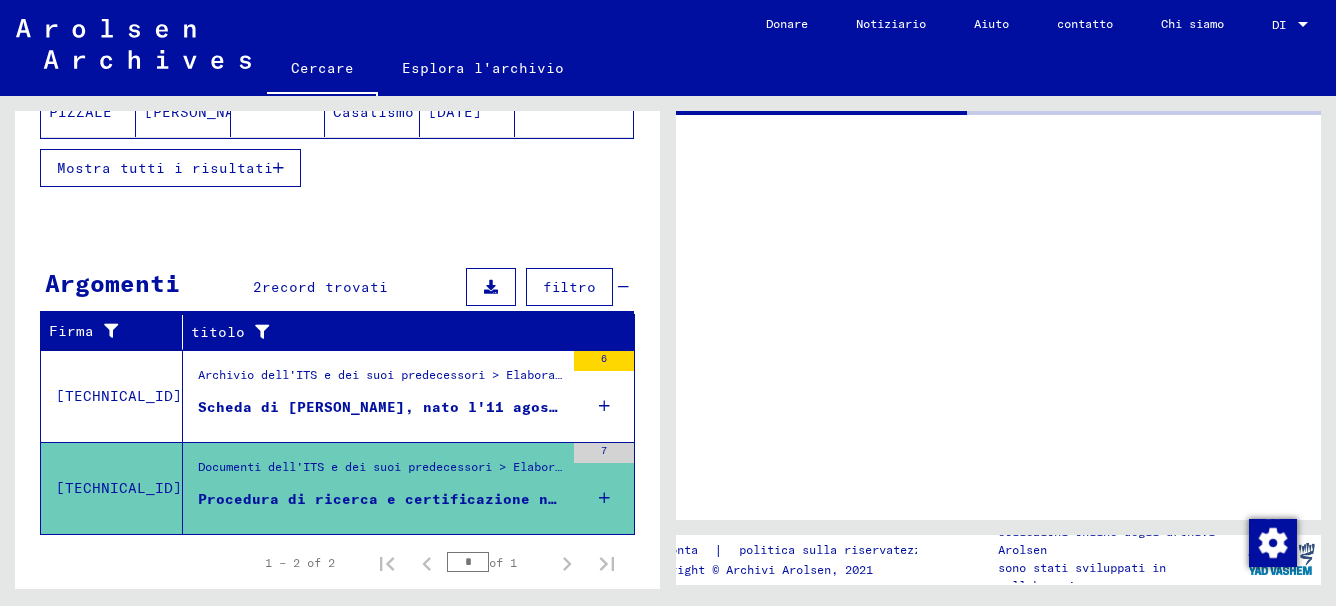 scroll, scrollTop: 212, scrollLeft: 0, axis: vertical 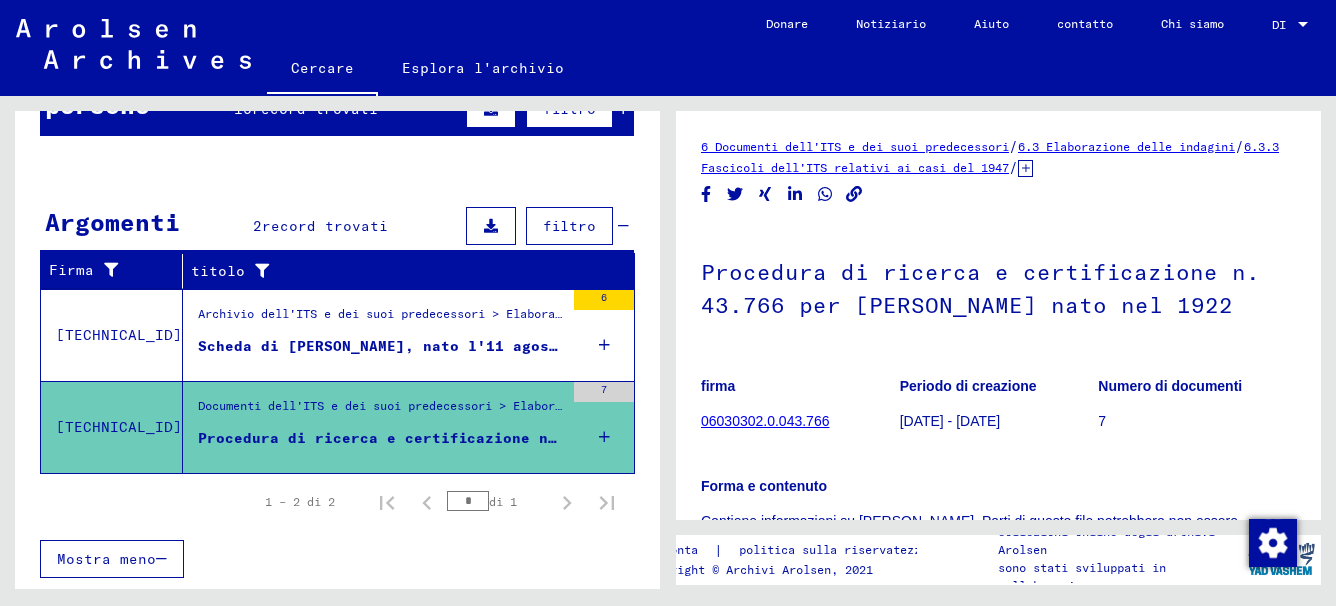 click on "06030302.0.043.766" 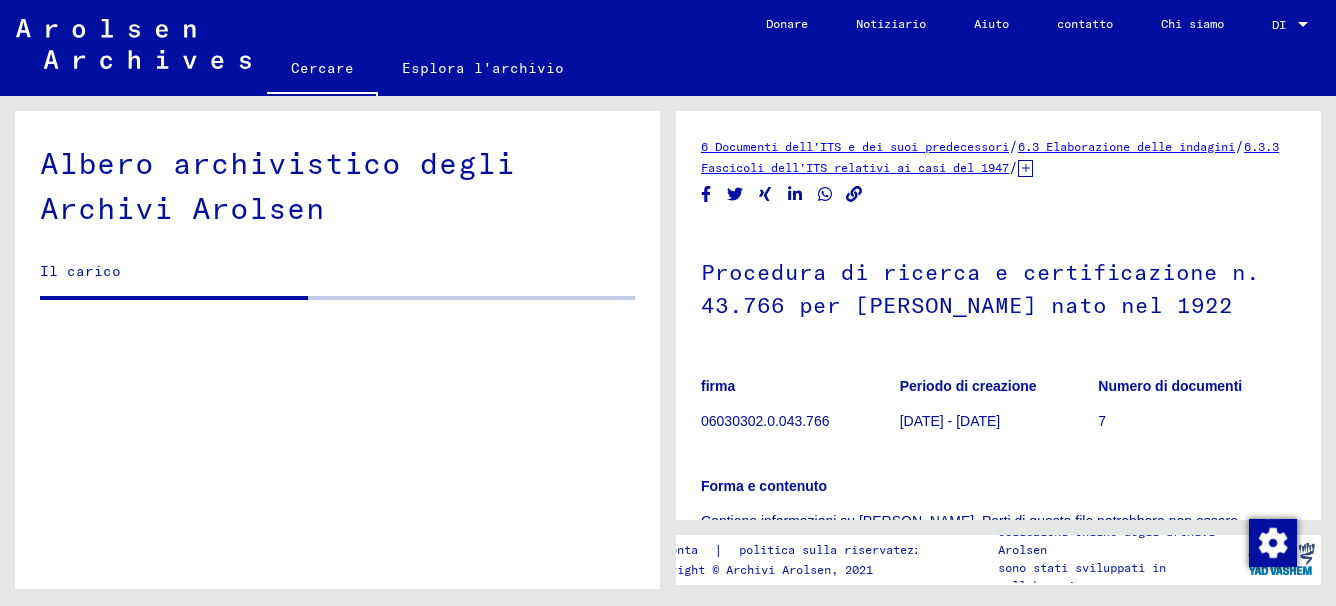 scroll, scrollTop: 0, scrollLeft: 0, axis: both 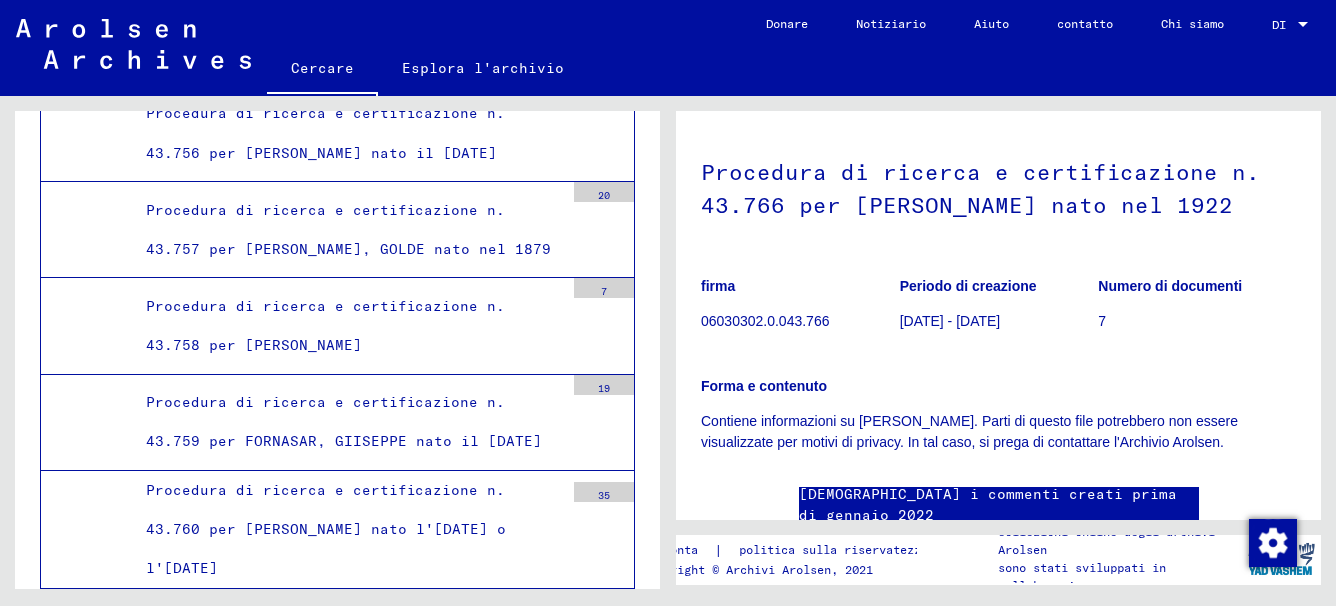 click on "Procedura di ricerca e certificazione n. 43.766 per [PERSON_NAME] nato nel 1922" at bounding box center (325, 1162) 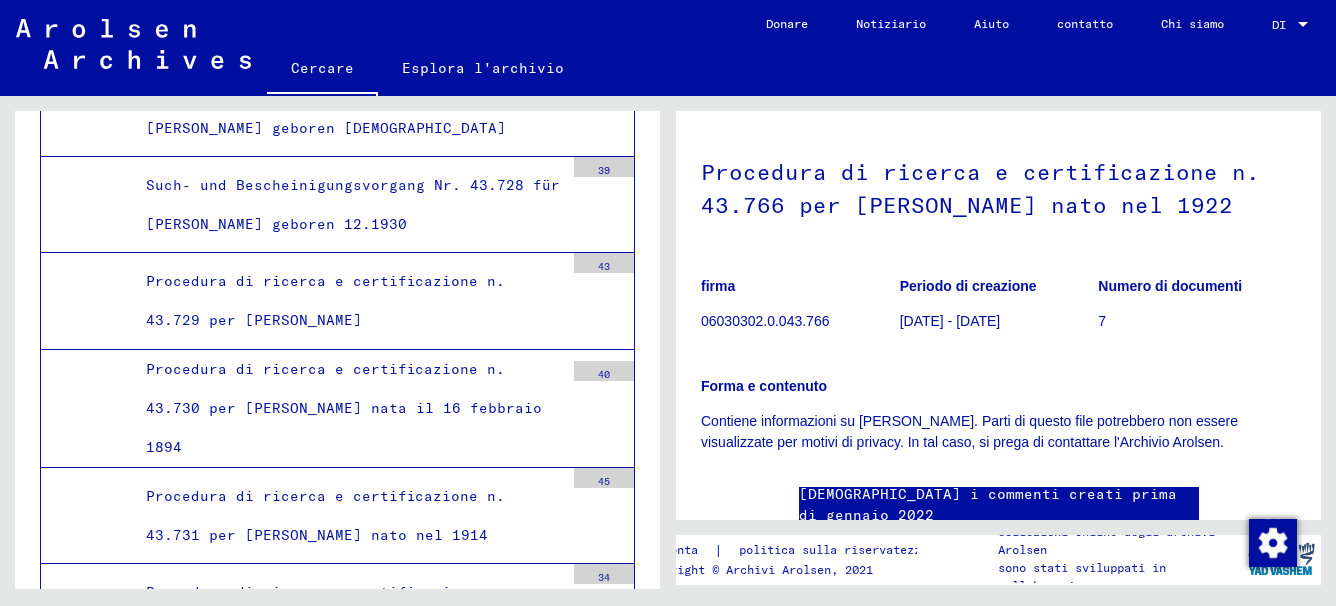 scroll, scrollTop: 31762, scrollLeft: 0, axis: vertical 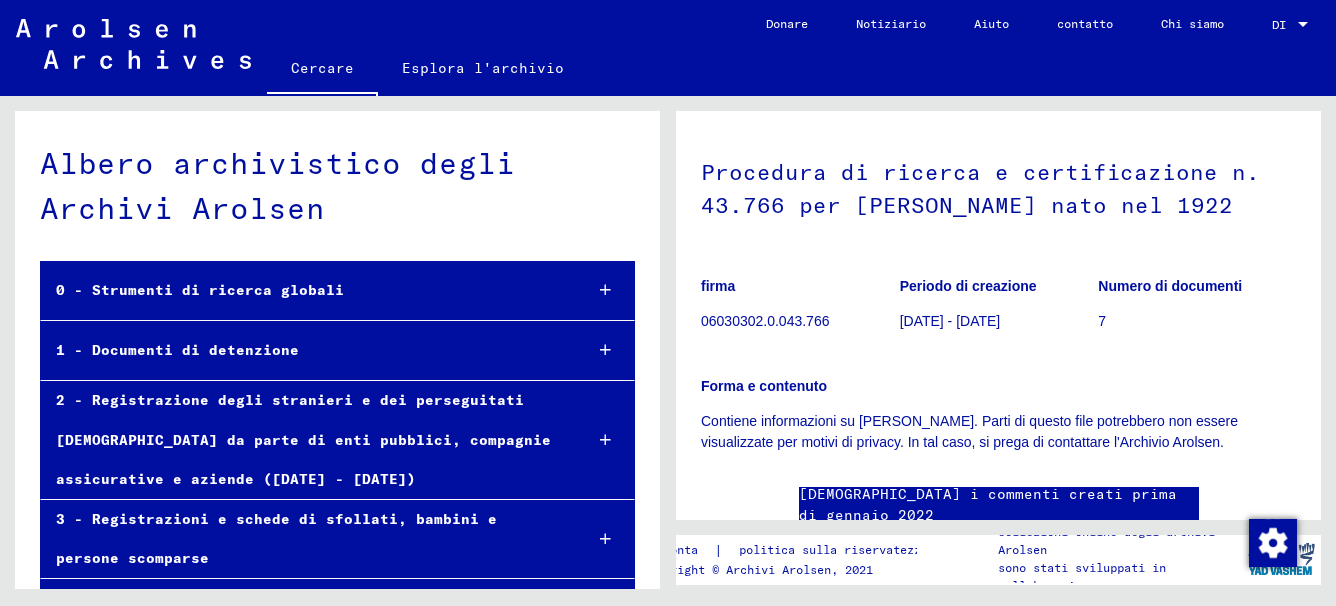click on "1 - Documenti di detenzione" at bounding box center (177, 350) 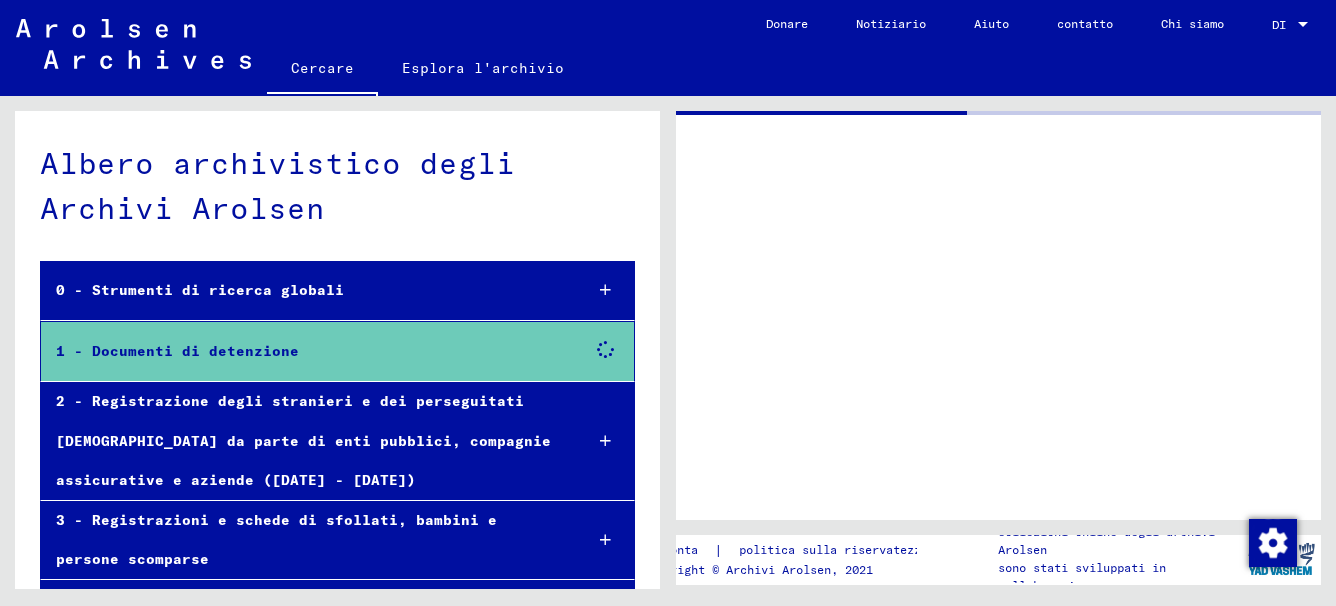 scroll, scrollTop: 0, scrollLeft: 0, axis: both 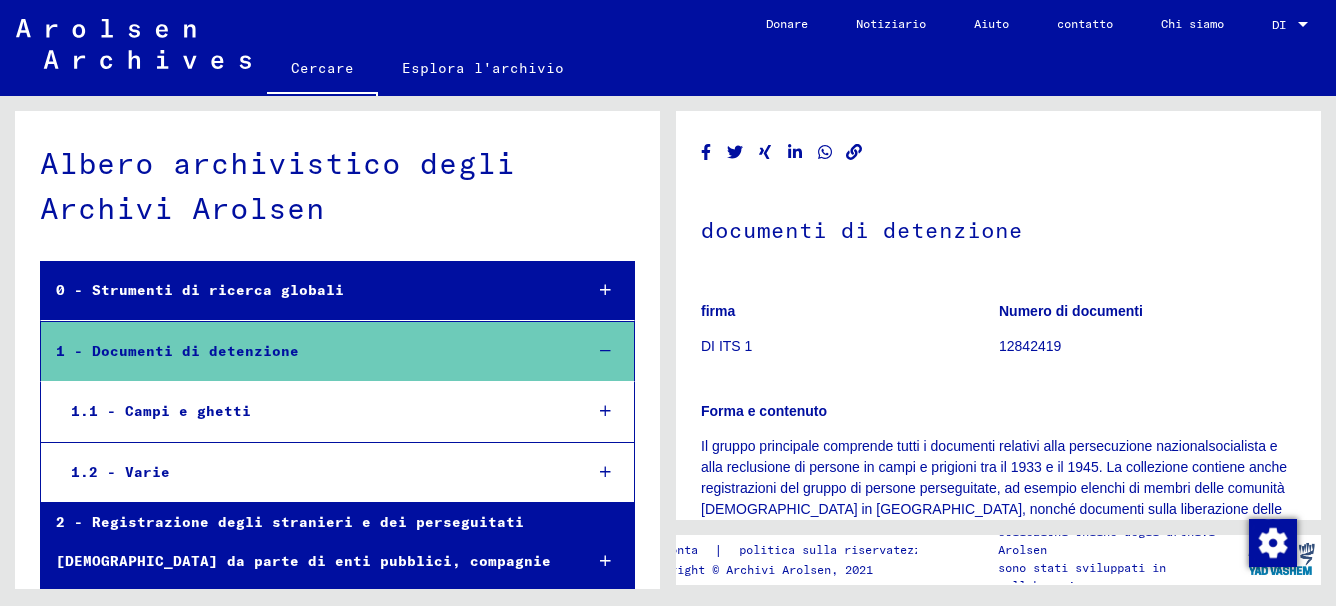 click on "1.1 - Campi e ghetti" at bounding box center [311, 411] 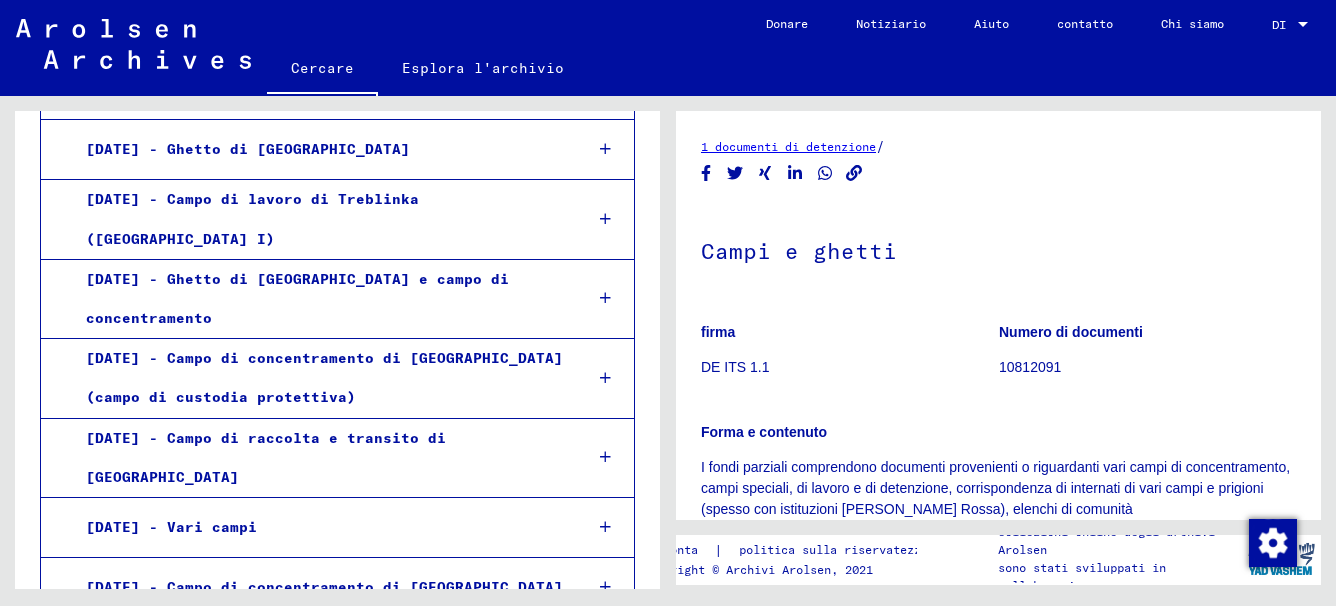 scroll, scrollTop: 3200, scrollLeft: 0, axis: vertical 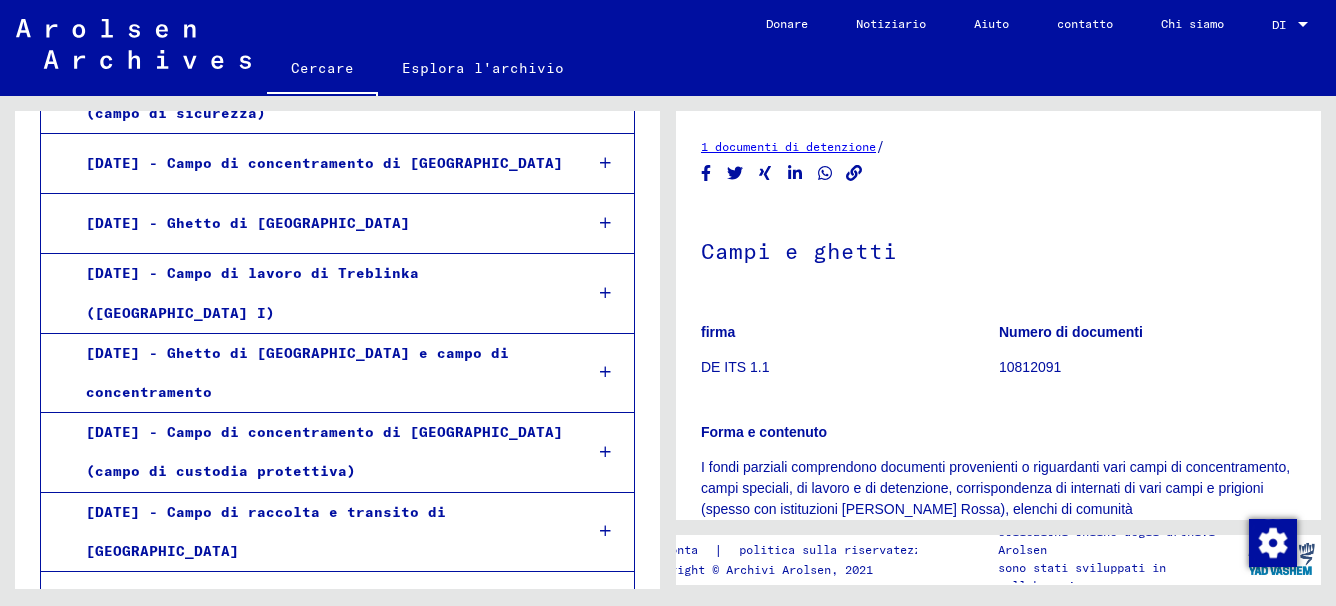click on "[DATE] - Vari campi" at bounding box center [171, 601] 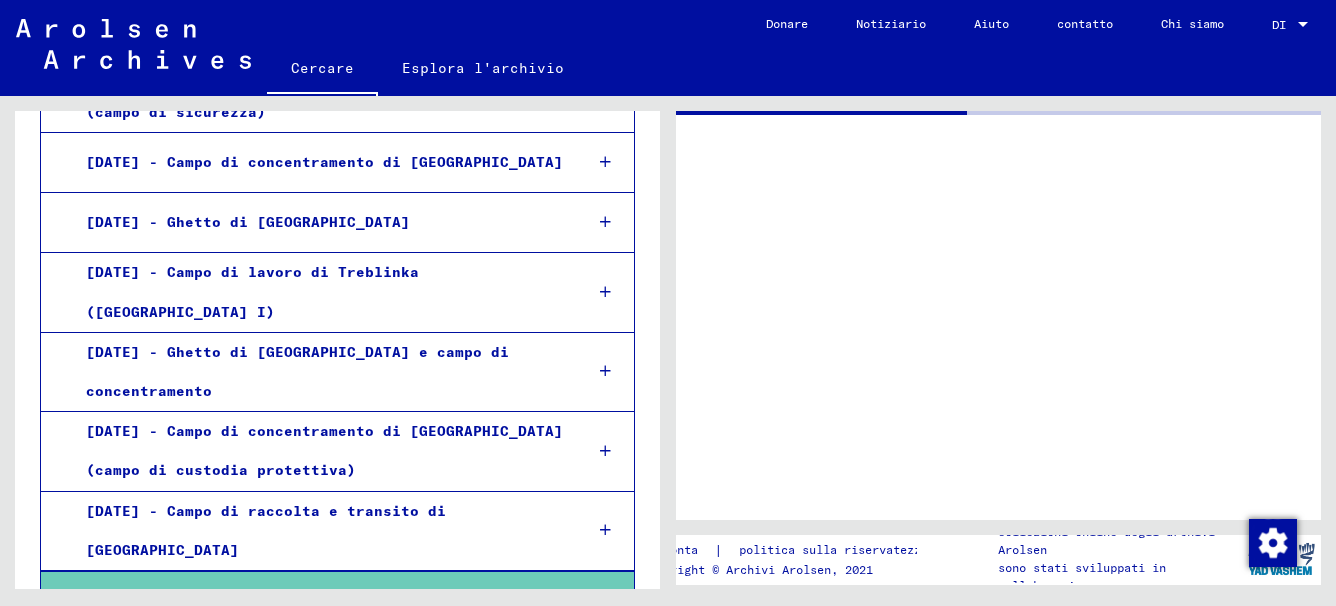 scroll, scrollTop: 3199, scrollLeft: 0, axis: vertical 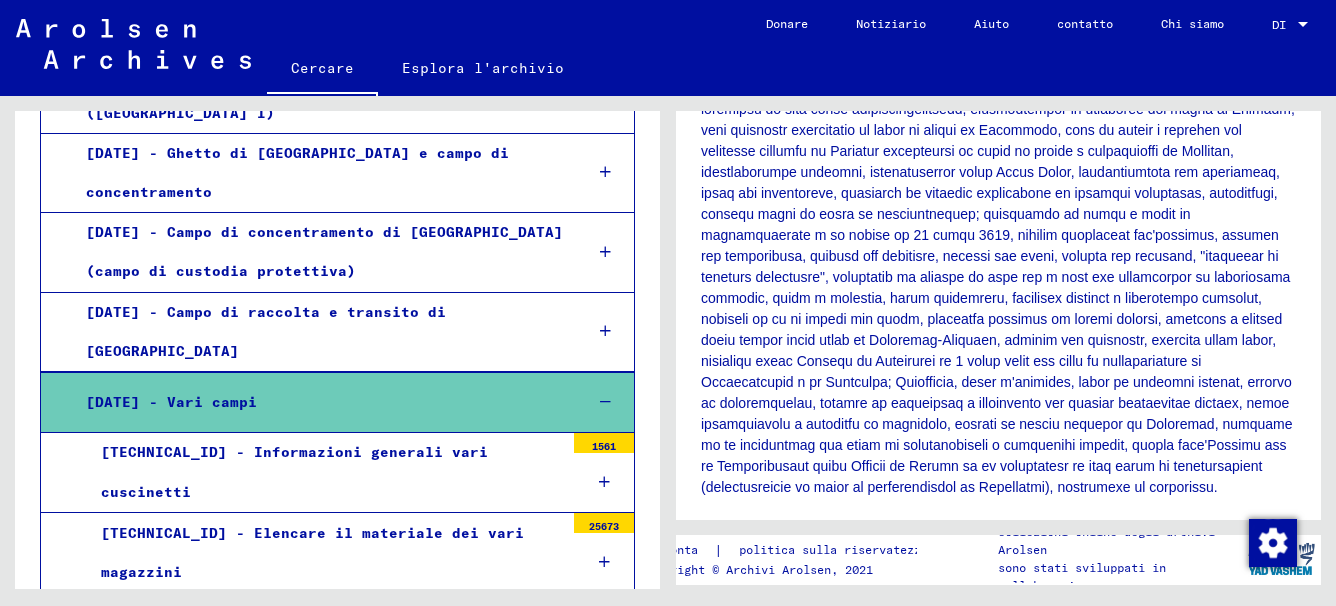 click on "[TECHNICAL_ID] - Cimiteri dei campi di concentramento" at bounding box center (272, 632) 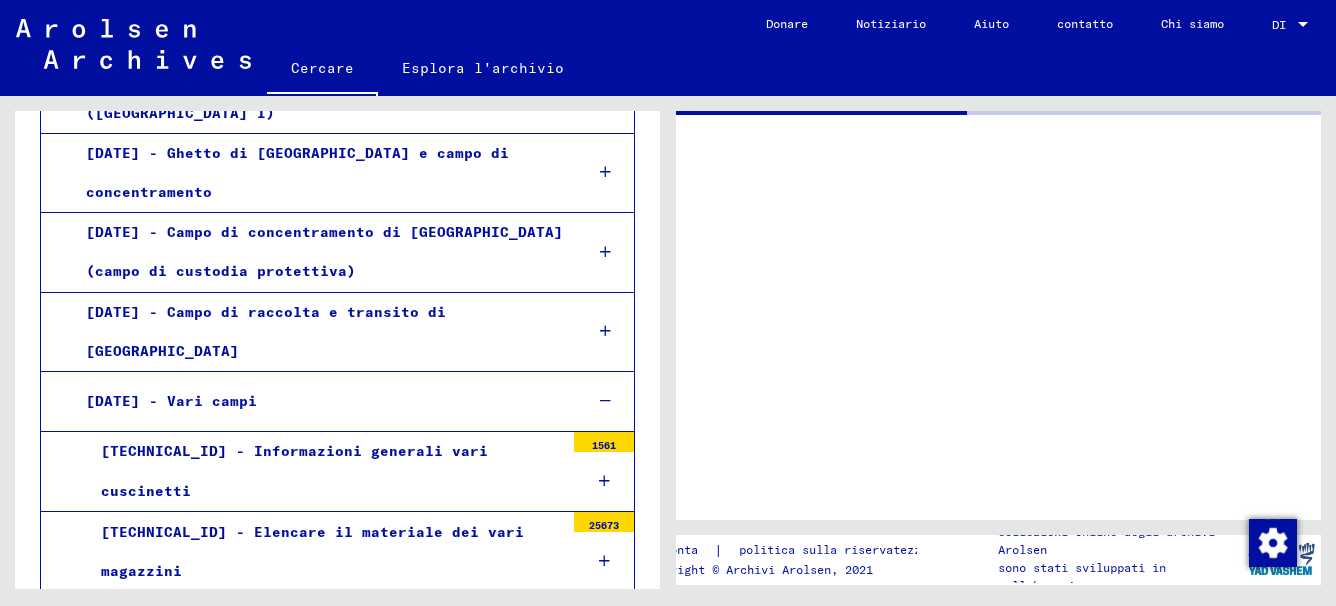 scroll, scrollTop: 0, scrollLeft: 0, axis: both 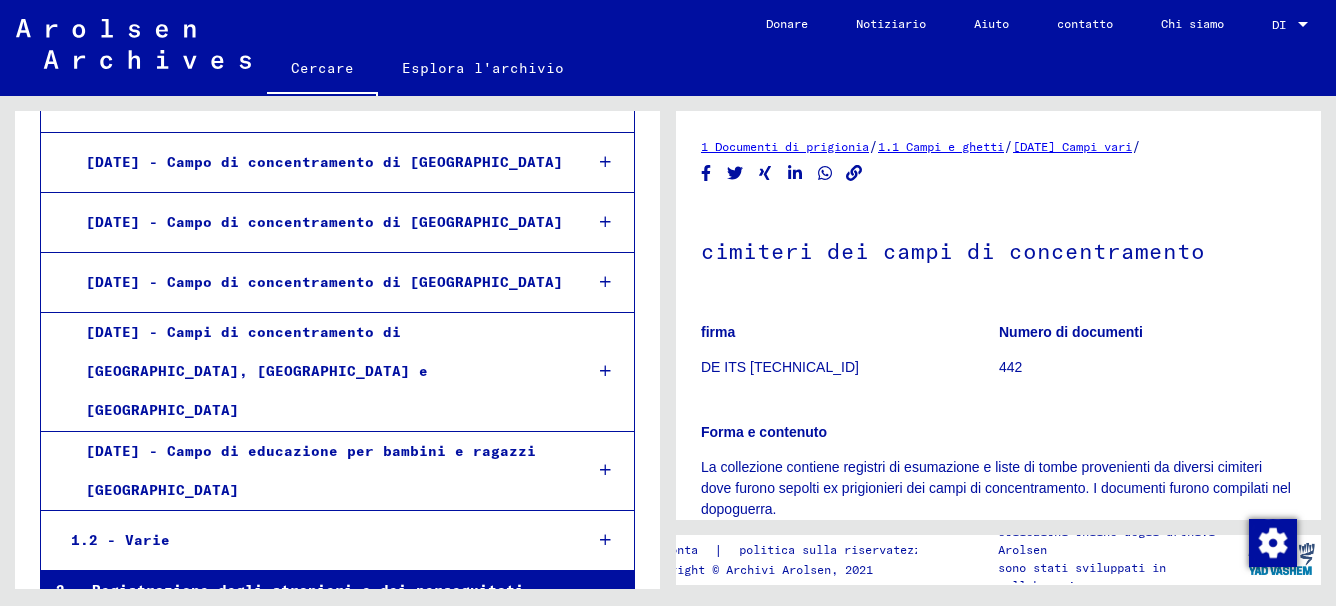 click on "5 - Marce della morte, identificazione di morti ignoti e processi nazisti" at bounding box center (307, 867) 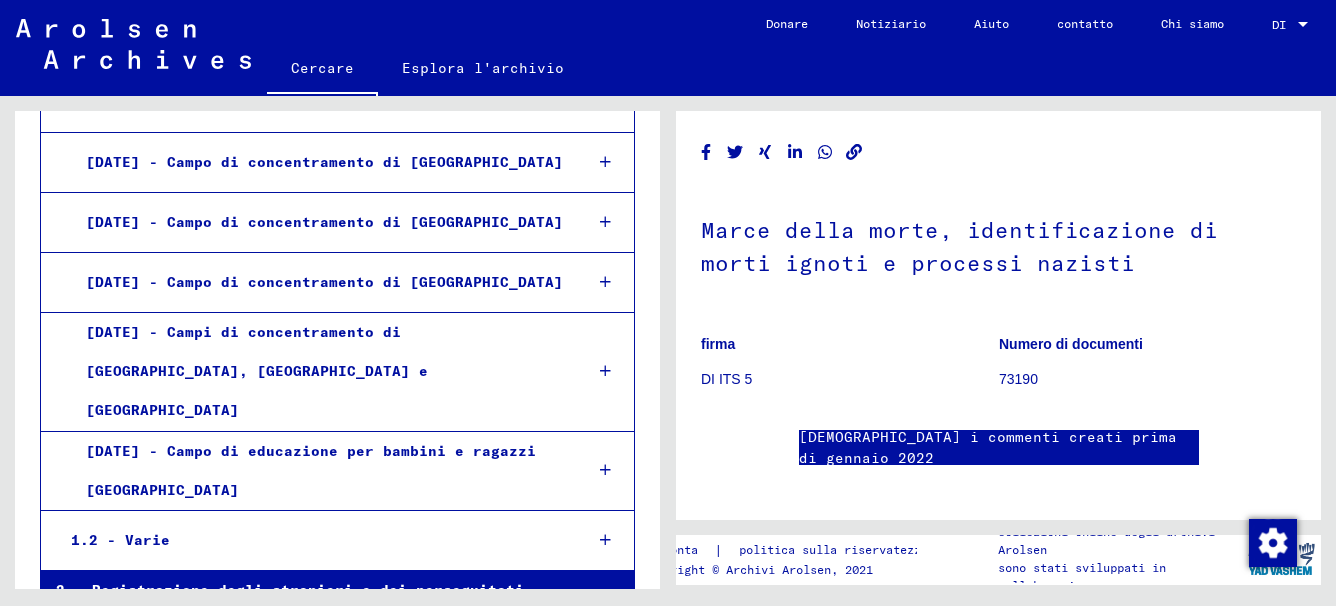 scroll, scrollTop: 6098, scrollLeft: 0, axis: vertical 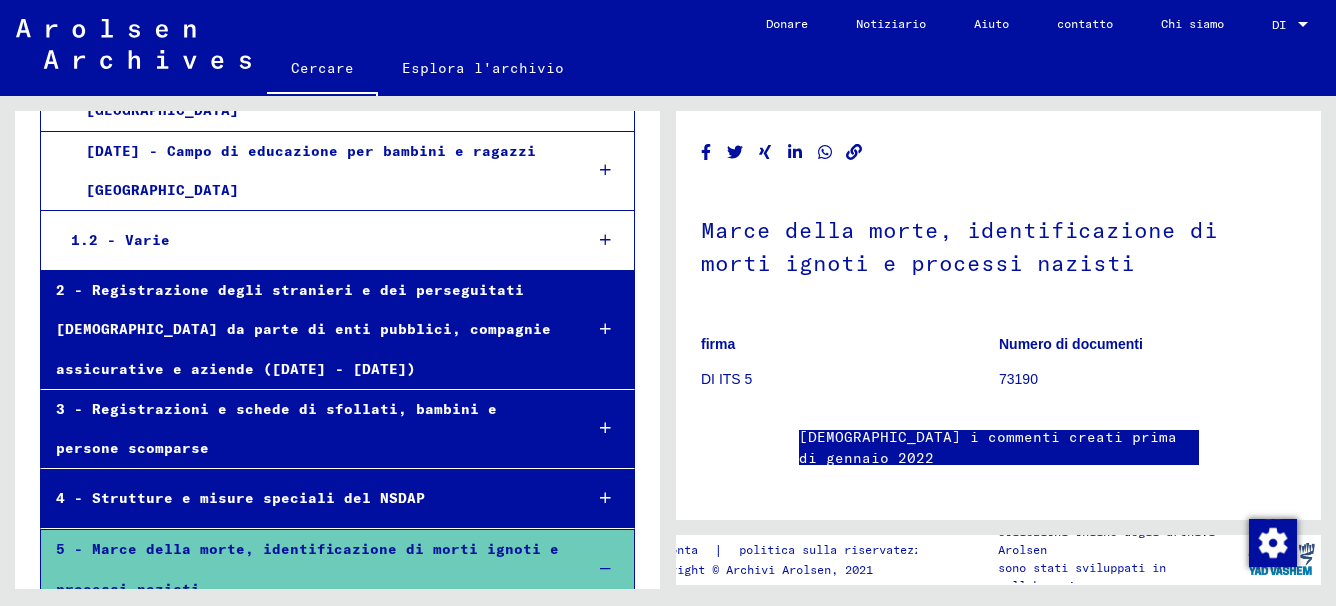 click on "5.3 - Marce della morte / Identificazione di morti sconosciuti (inclusi rilievi alleati, percorsi, identificazione di morti sconosciuti)" at bounding box center [295, 728] 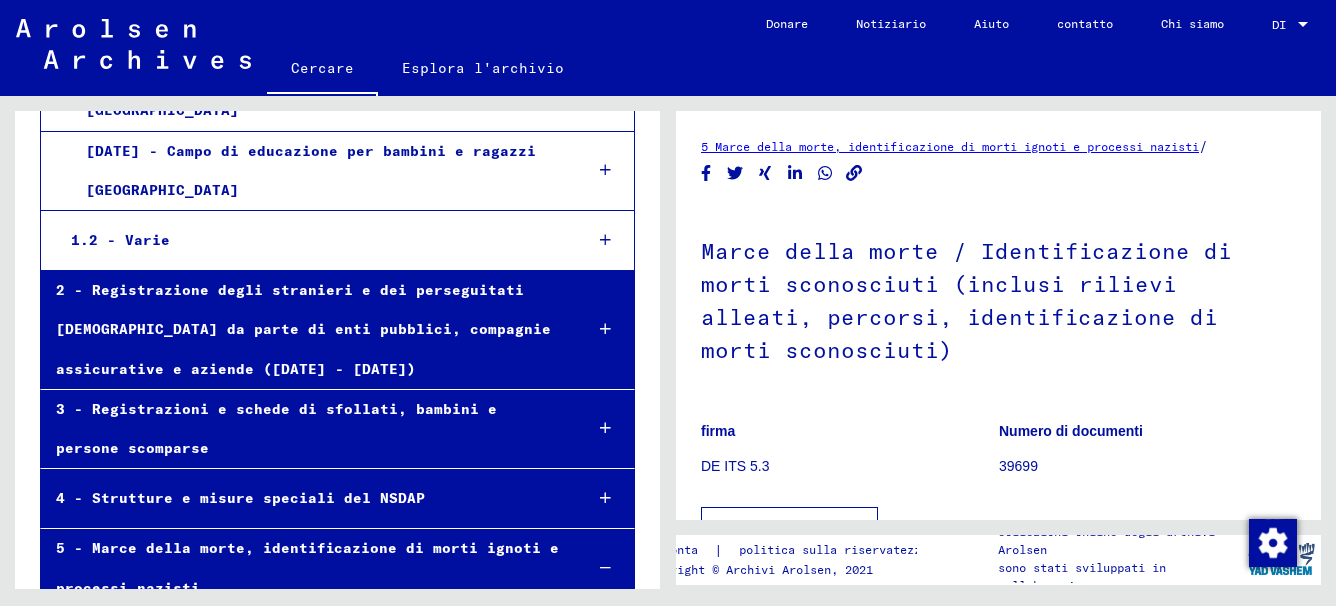 scroll, scrollTop: 400, scrollLeft: 0, axis: vertical 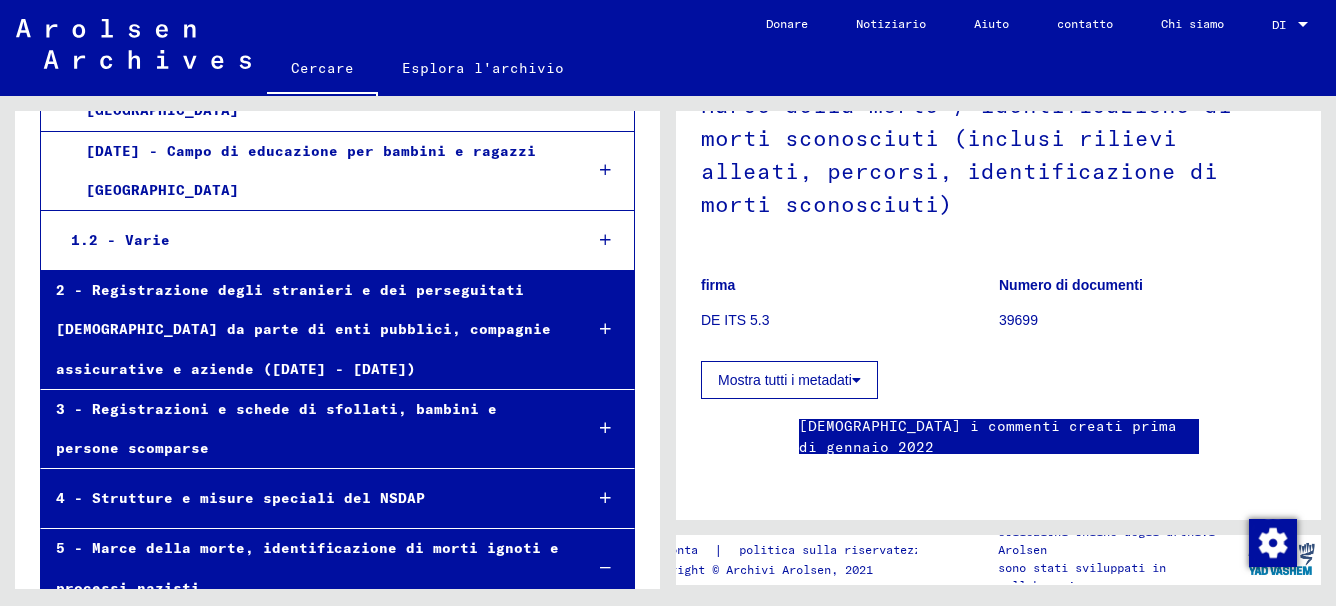 click on "5.3.1 - Indagini sui percorsi delle marce della morte e delle sepolture" at bounding box center (319, 827) 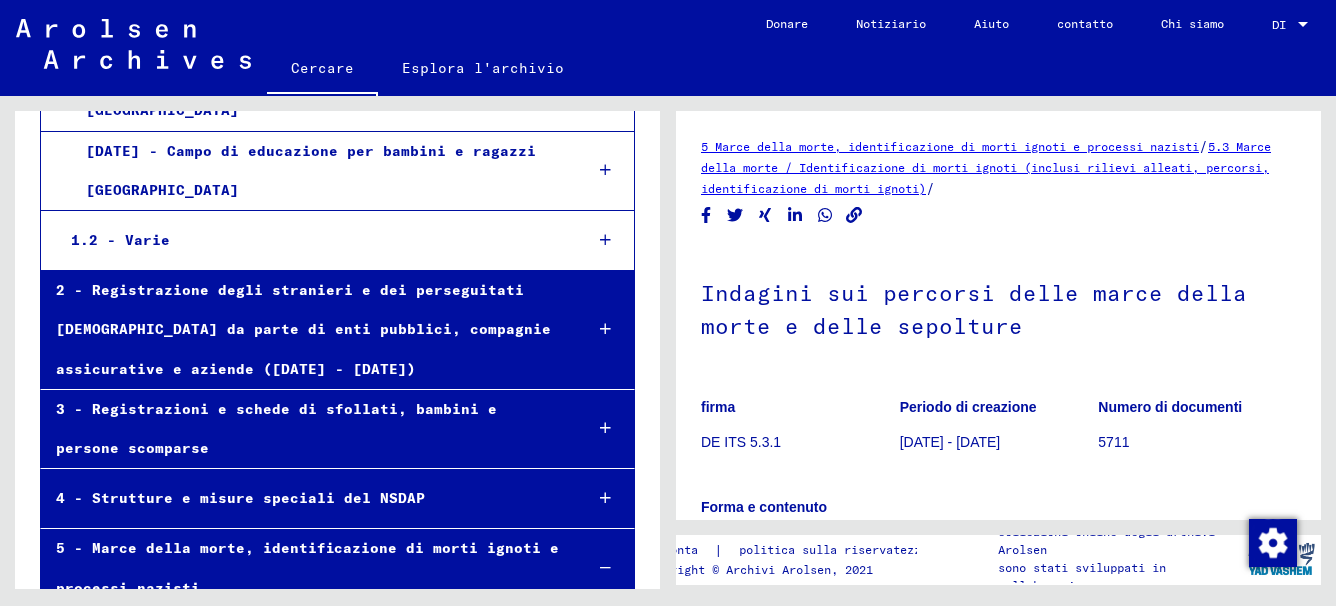 scroll, scrollTop: 400, scrollLeft: 0, axis: vertical 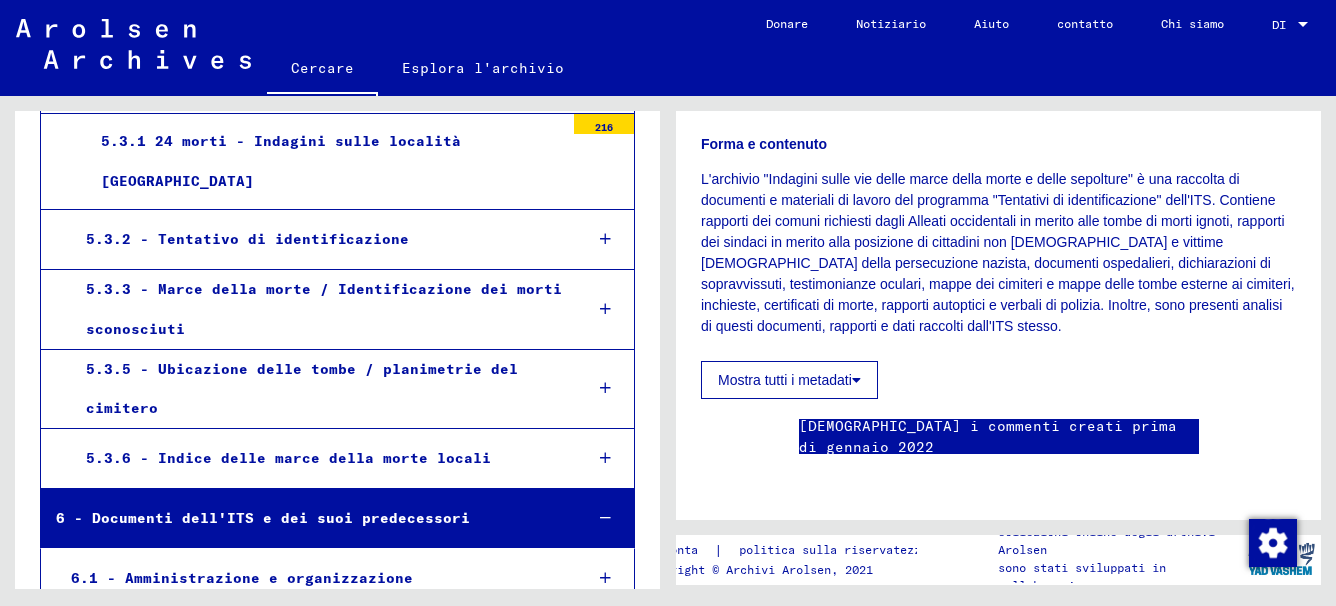 click on "6.3.3 - Fascicoli relativi ai casi dell'ITS dal 1947" at bounding box center [320, 899] 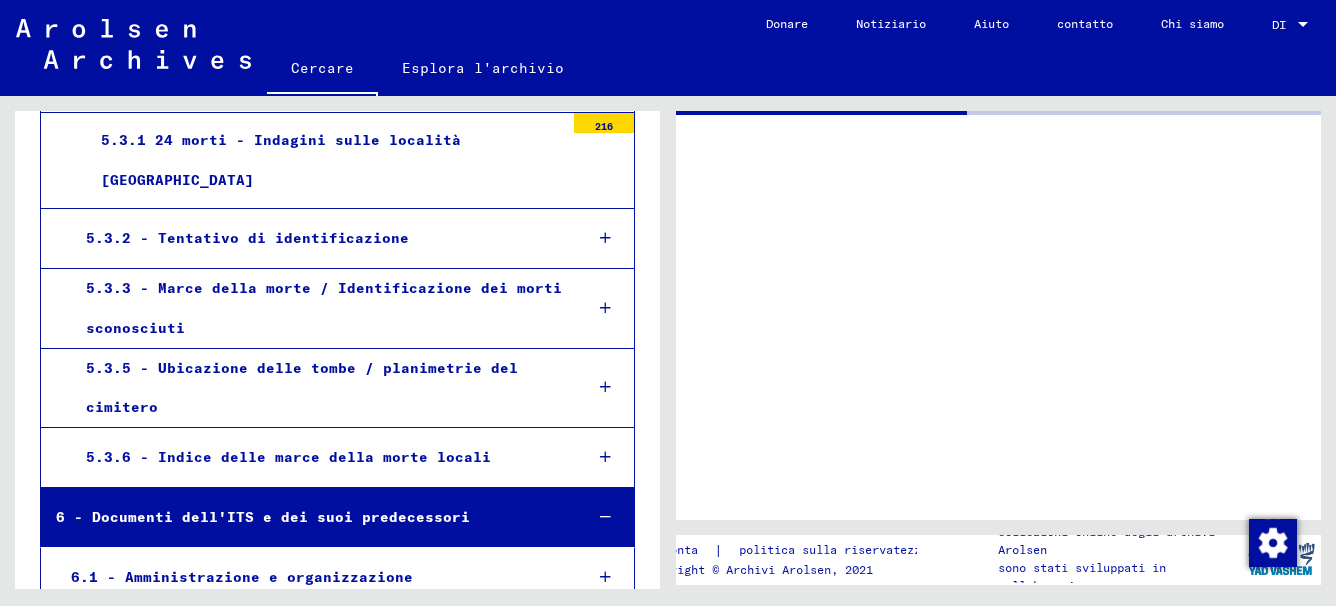 scroll, scrollTop: 0, scrollLeft: 0, axis: both 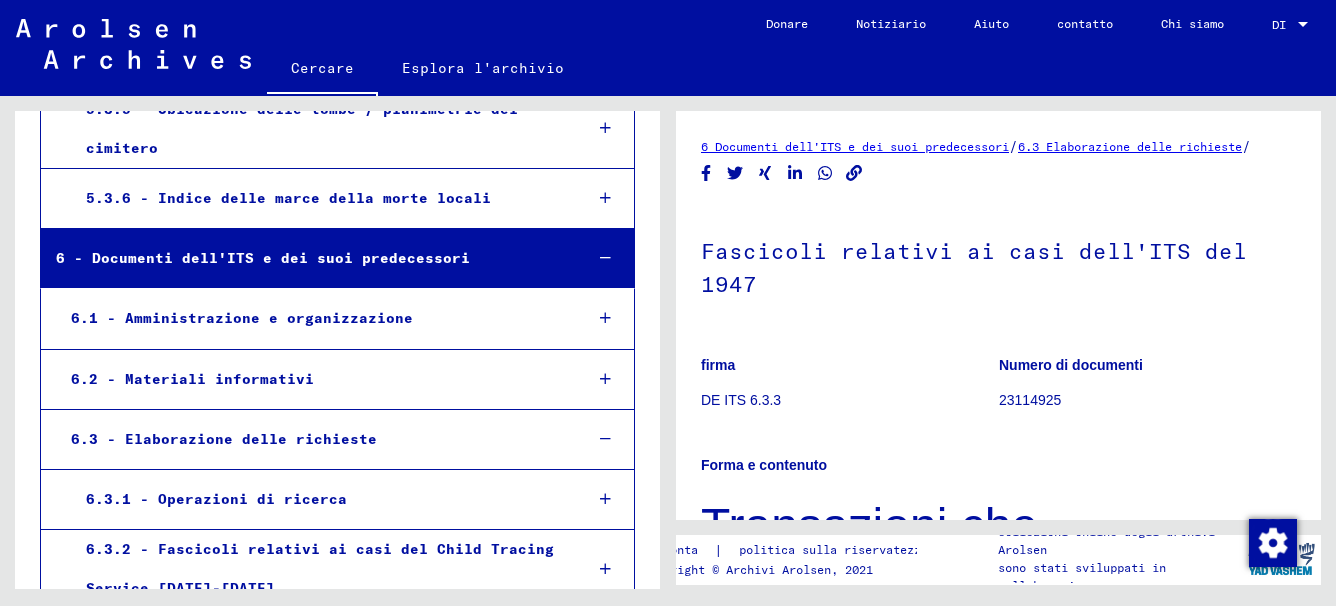click on "8 - Collezioni di privati ​​e piccoli archivi" at bounding box center (249, 919) 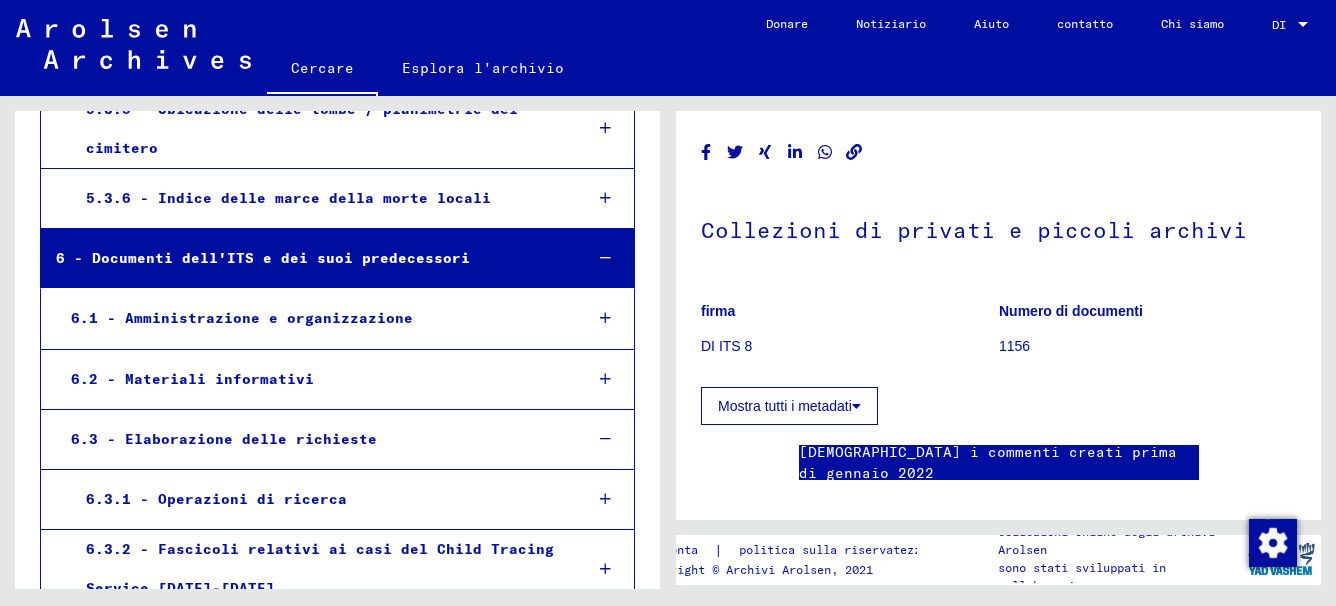 click on "Mostra tutti i metadati" 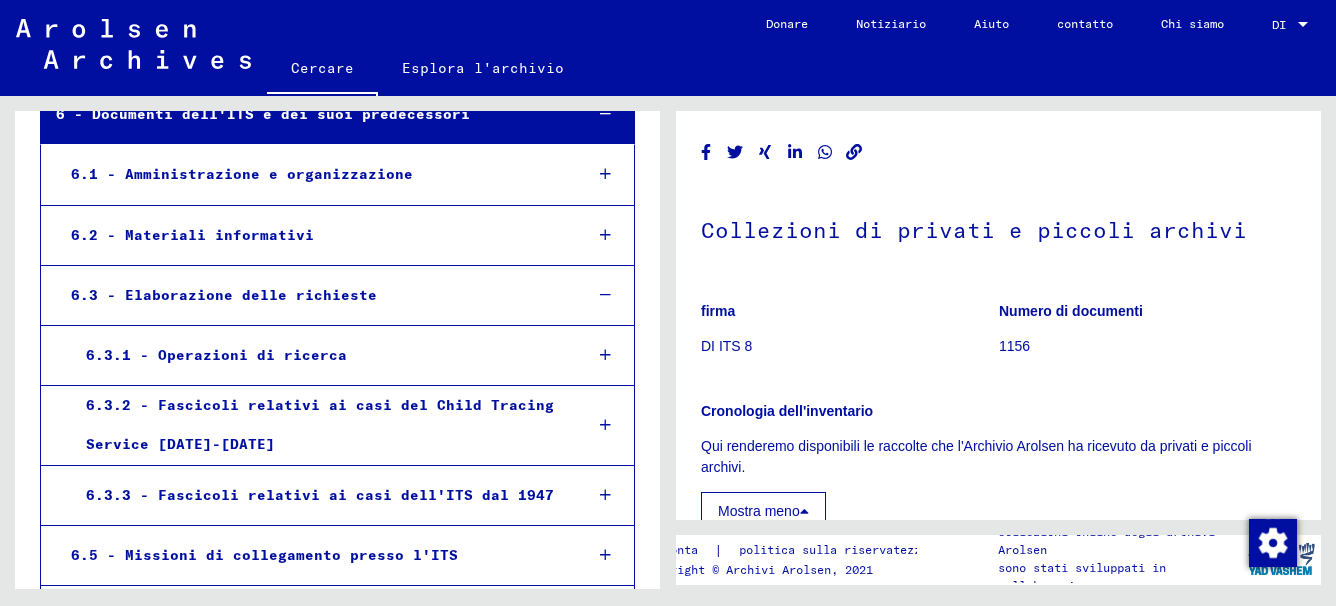 scroll, scrollTop: 9216, scrollLeft: 0, axis: vertical 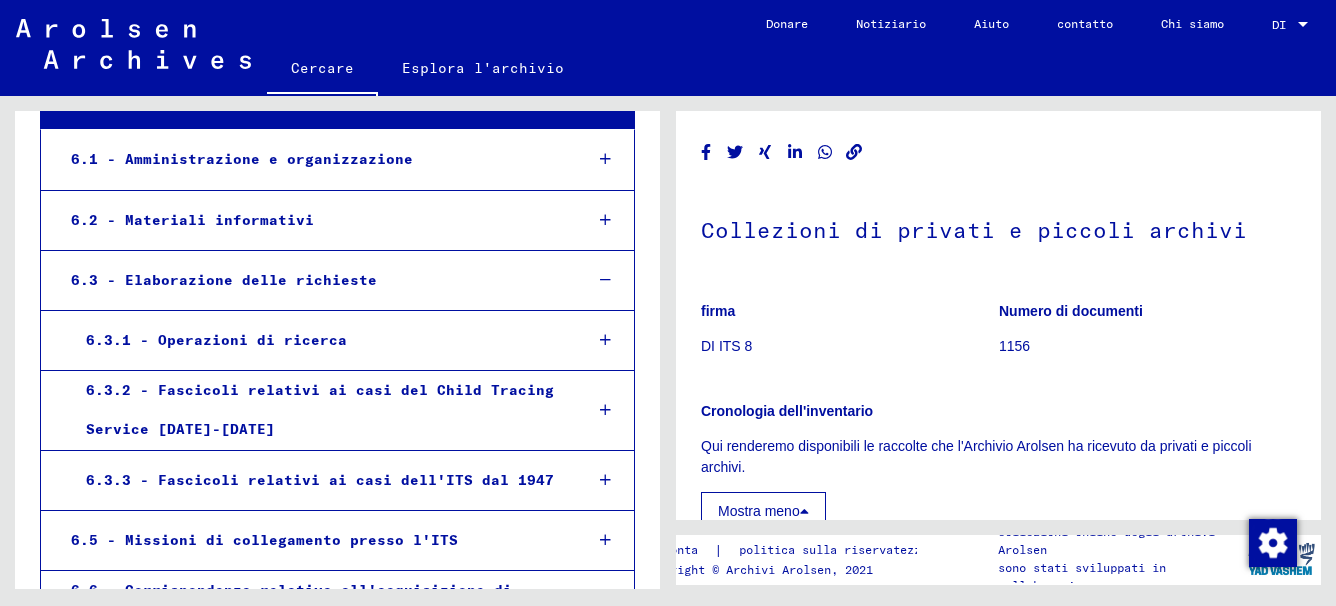 click on "80001001 - Collezione della Dott.ssa [PERSON_NAME]" at bounding box center (296, 820) 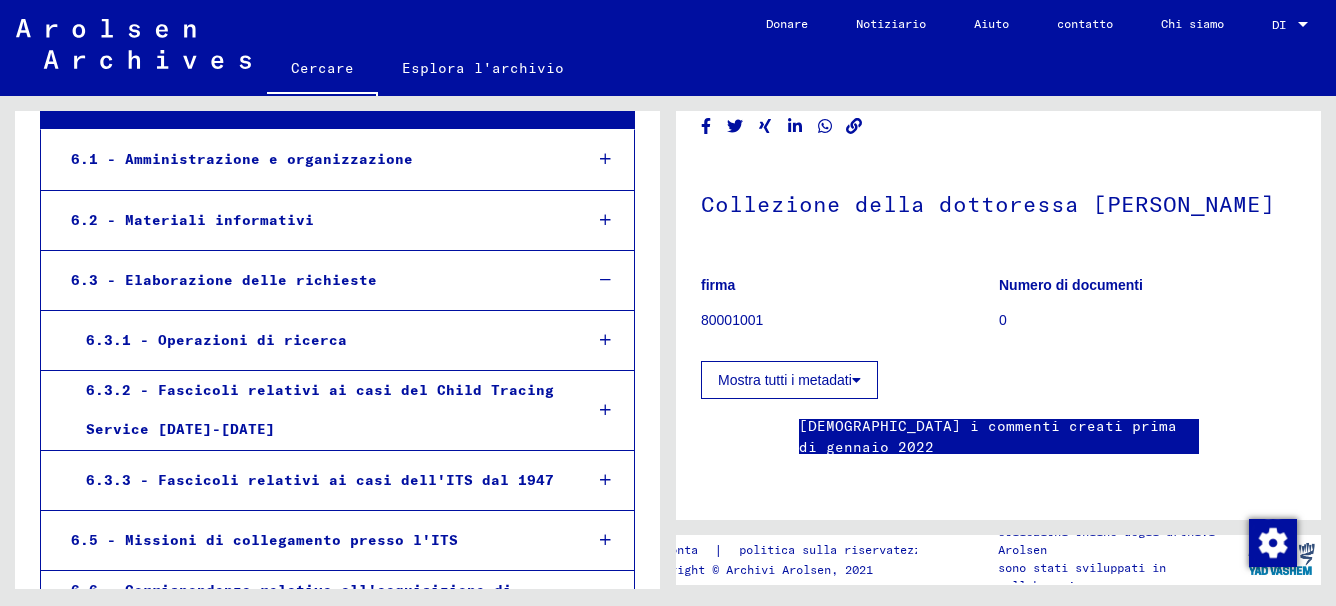 scroll, scrollTop: 400, scrollLeft: 0, axis: vertical 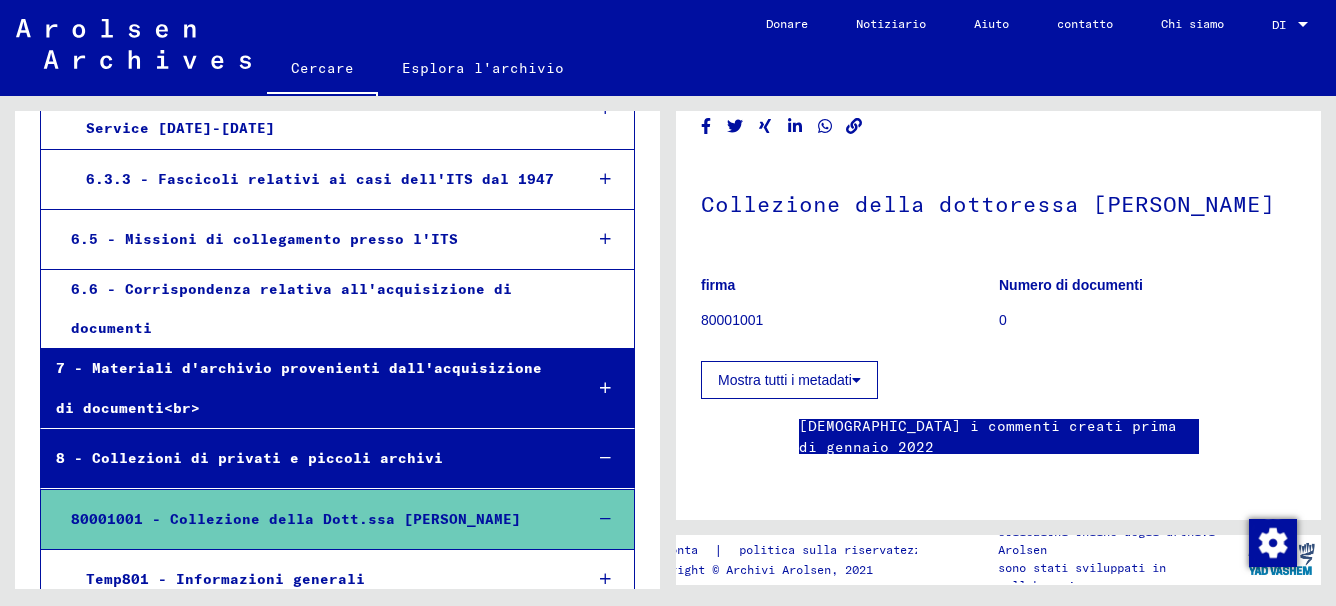 click on "Temp803 - Persone" at bounding box center (162, 699) 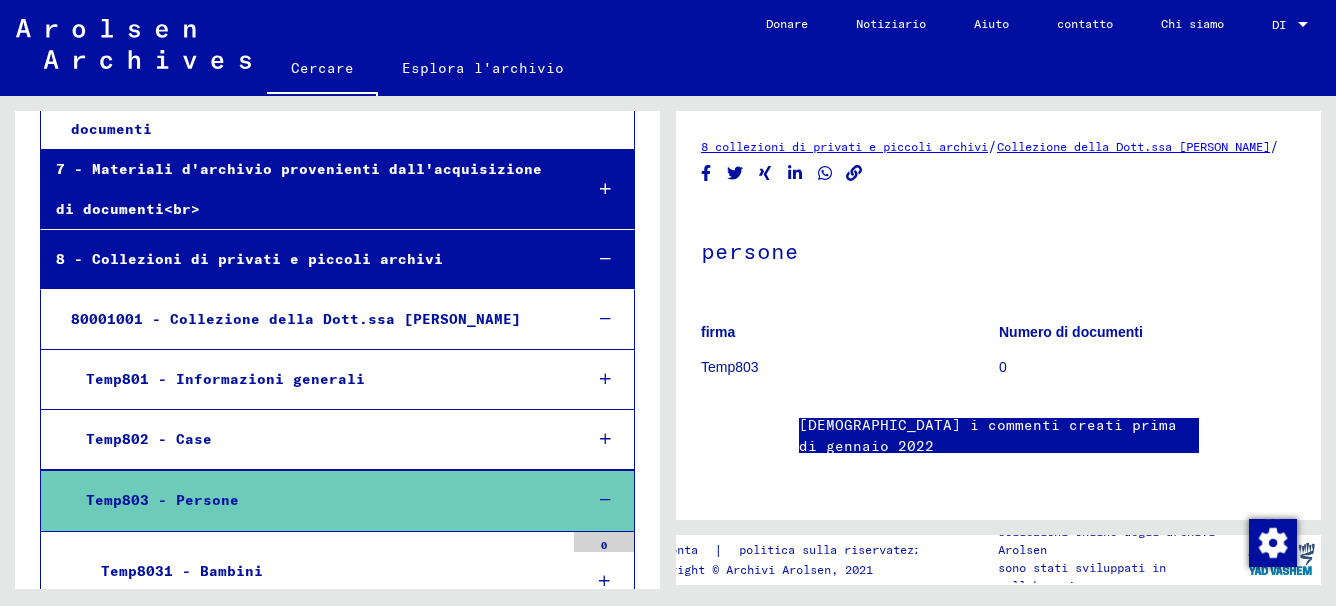 scroll, scrollTop: 9717, scrollLeft: 0, axis: vertical 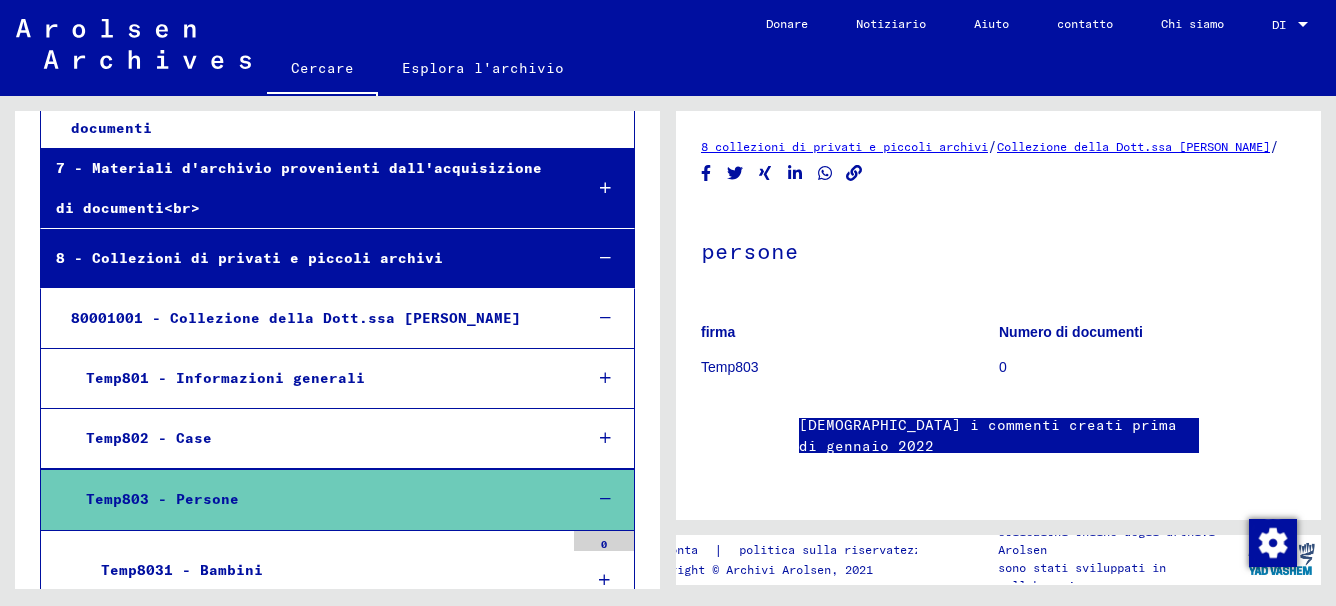 click on "Temp8033 - Padri" at bounding box center (173, 754) 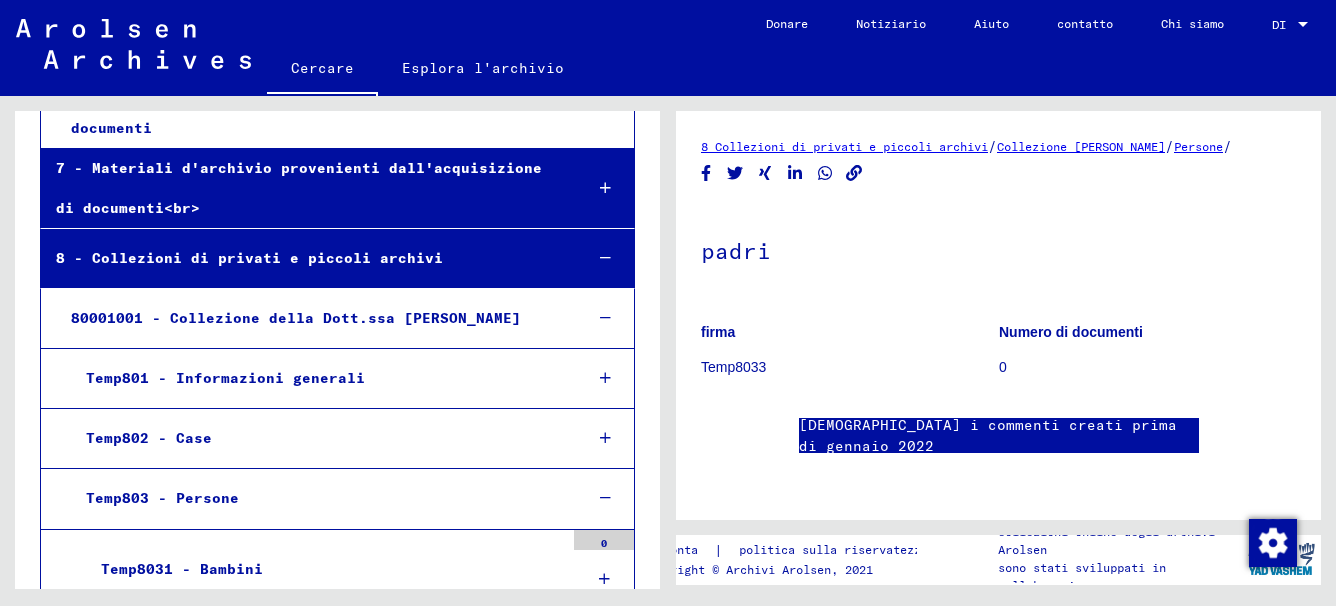 scroll, scrollTop: 9982, scrollLeft: 0, axis: vertical 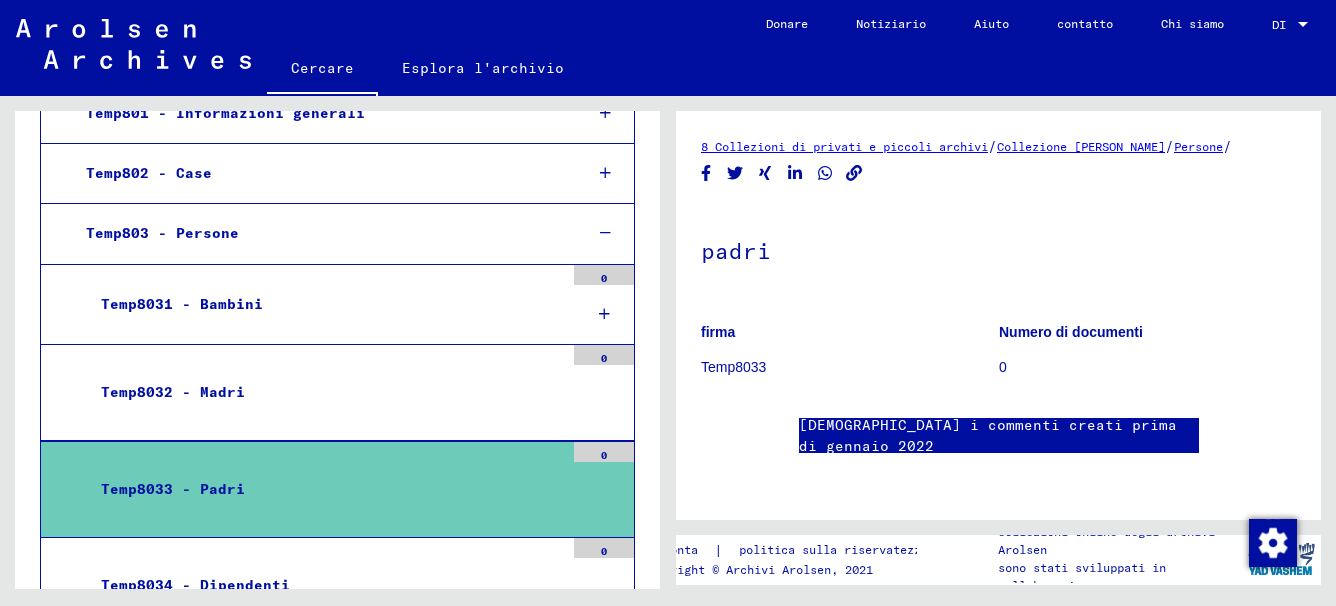 click on "80001002 - Collezione dell'ing. [PERSON_NAME] ("Collezione Eilers")" at bounding box center (273, 889) 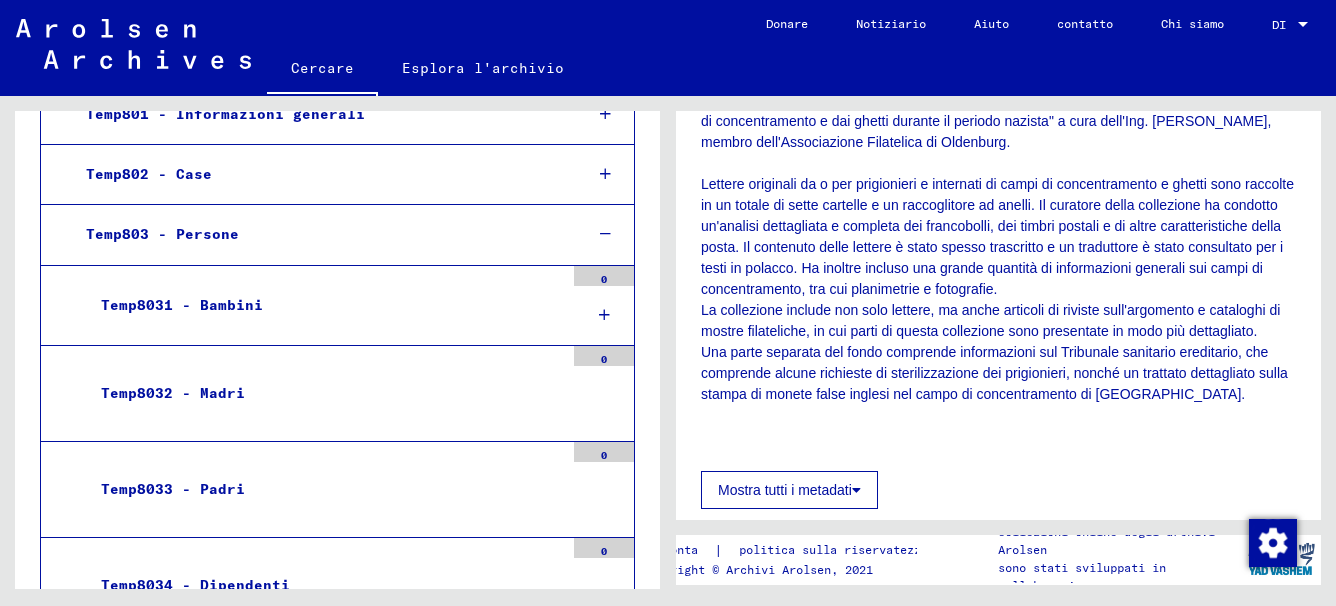 scroll, scrollTop: 0, scrollLeft: 0, axis: both 